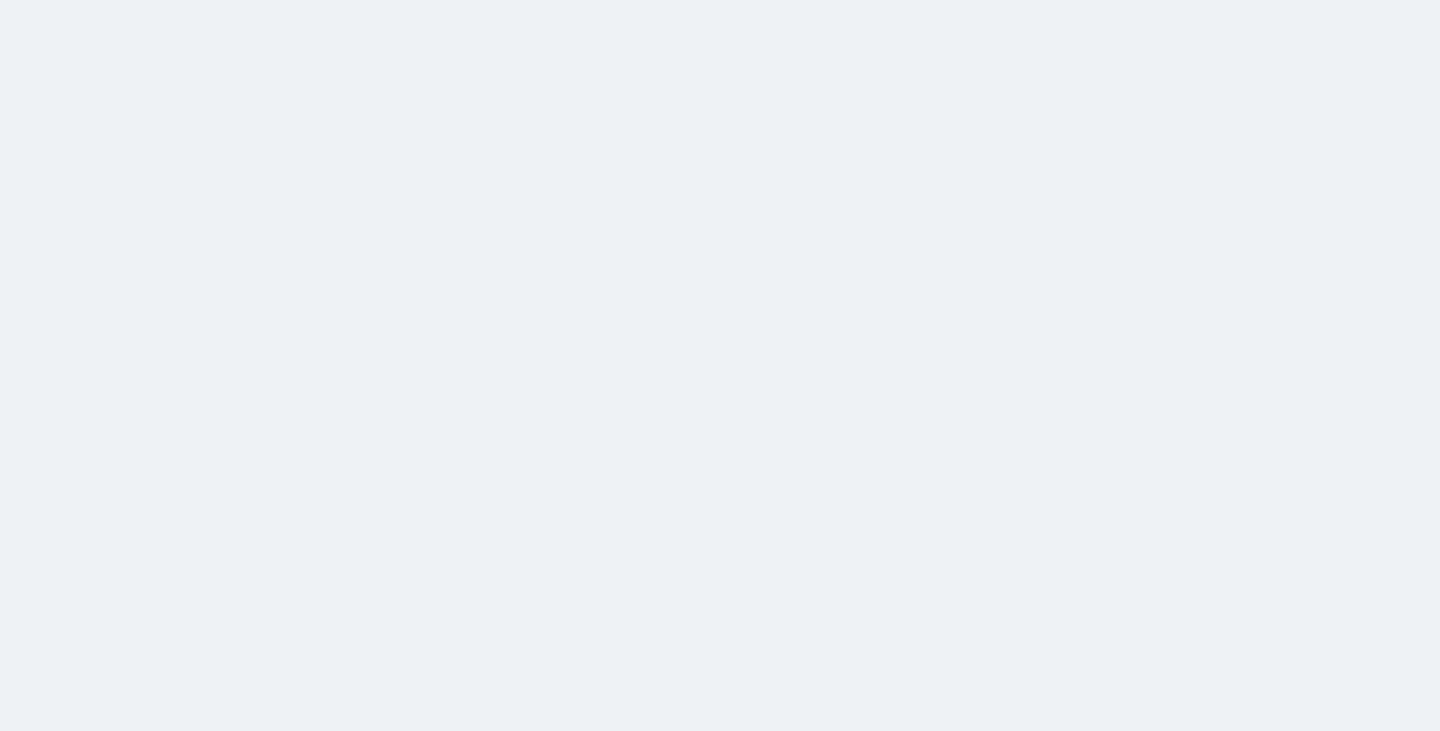 scroll, scrollTop: 0, scrollLeft: 0, axis: both 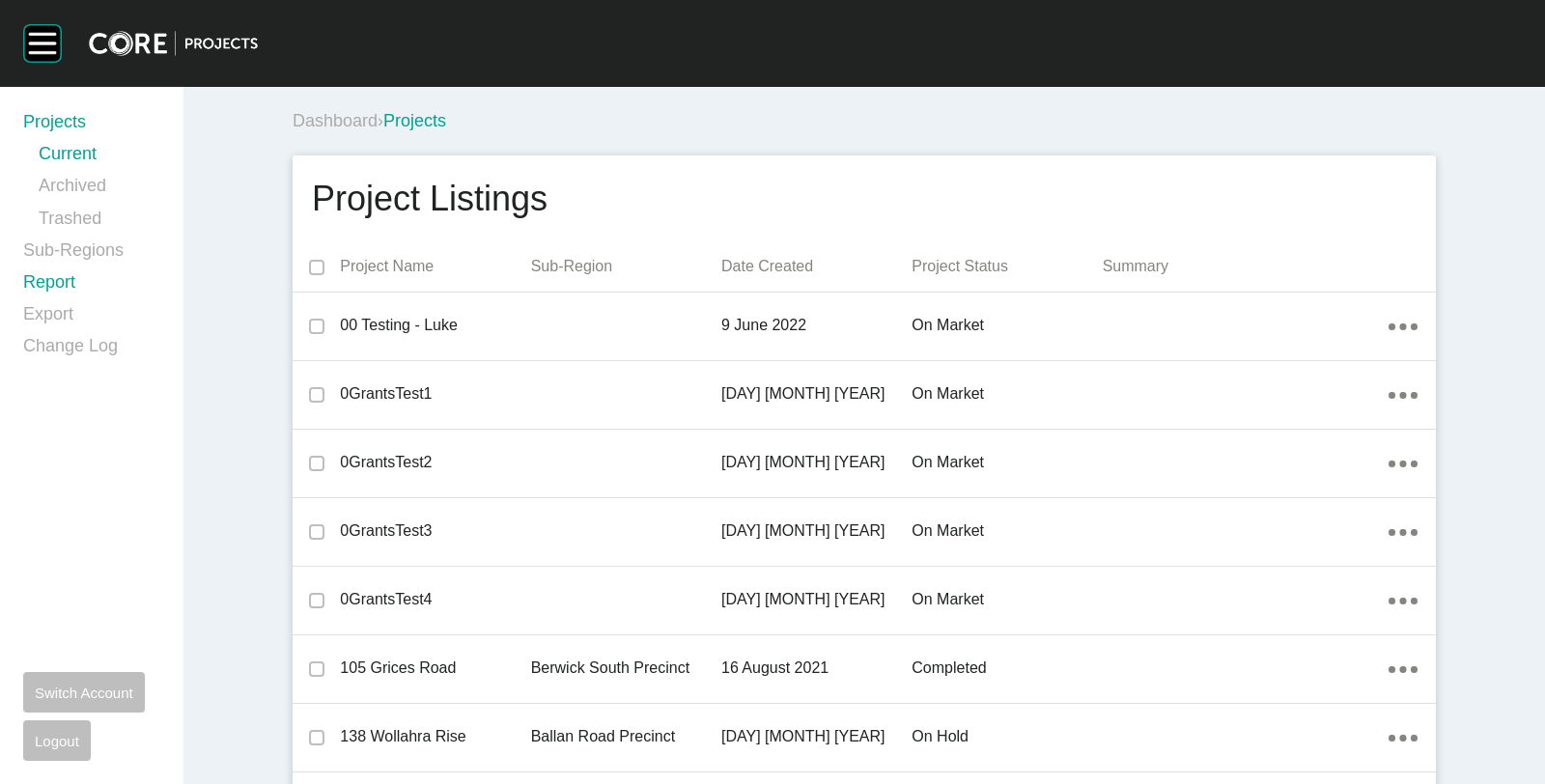 click on "Report" at bounding box center (92, 286) 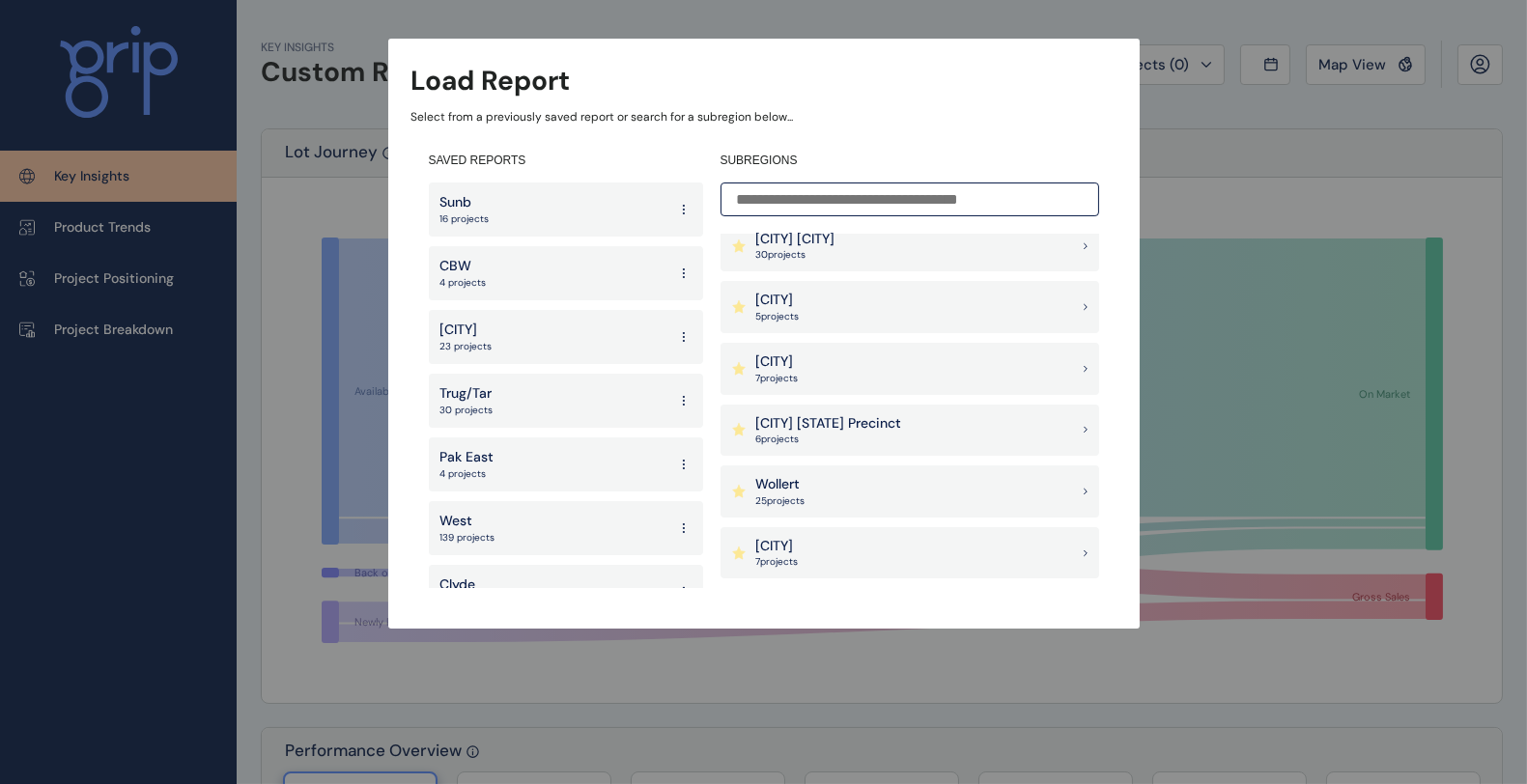 scroll, scrollTop: 2091, scrollLeft: 0, axis: vertical 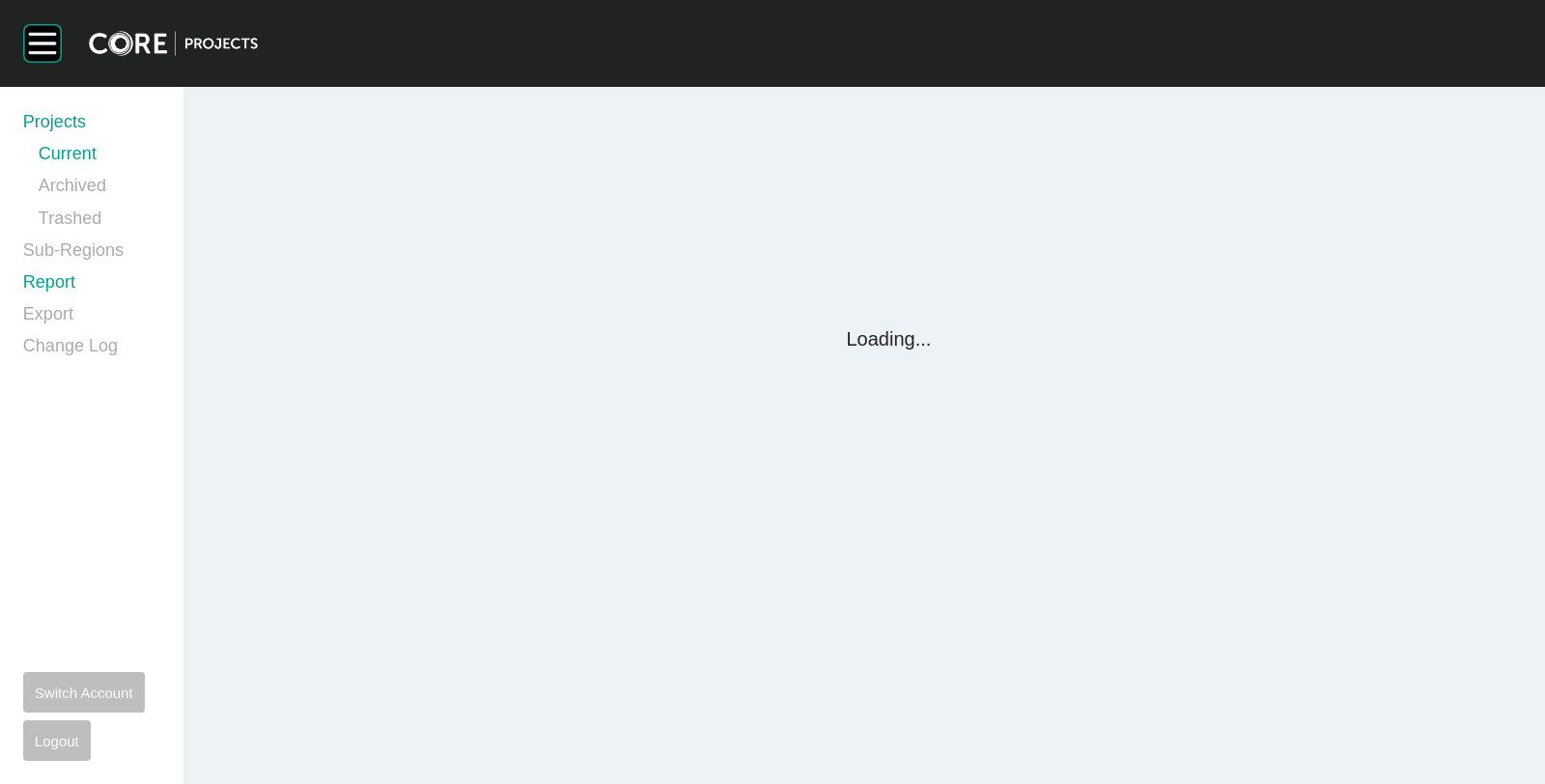 click on "Report" at bounding box center [92, 286] 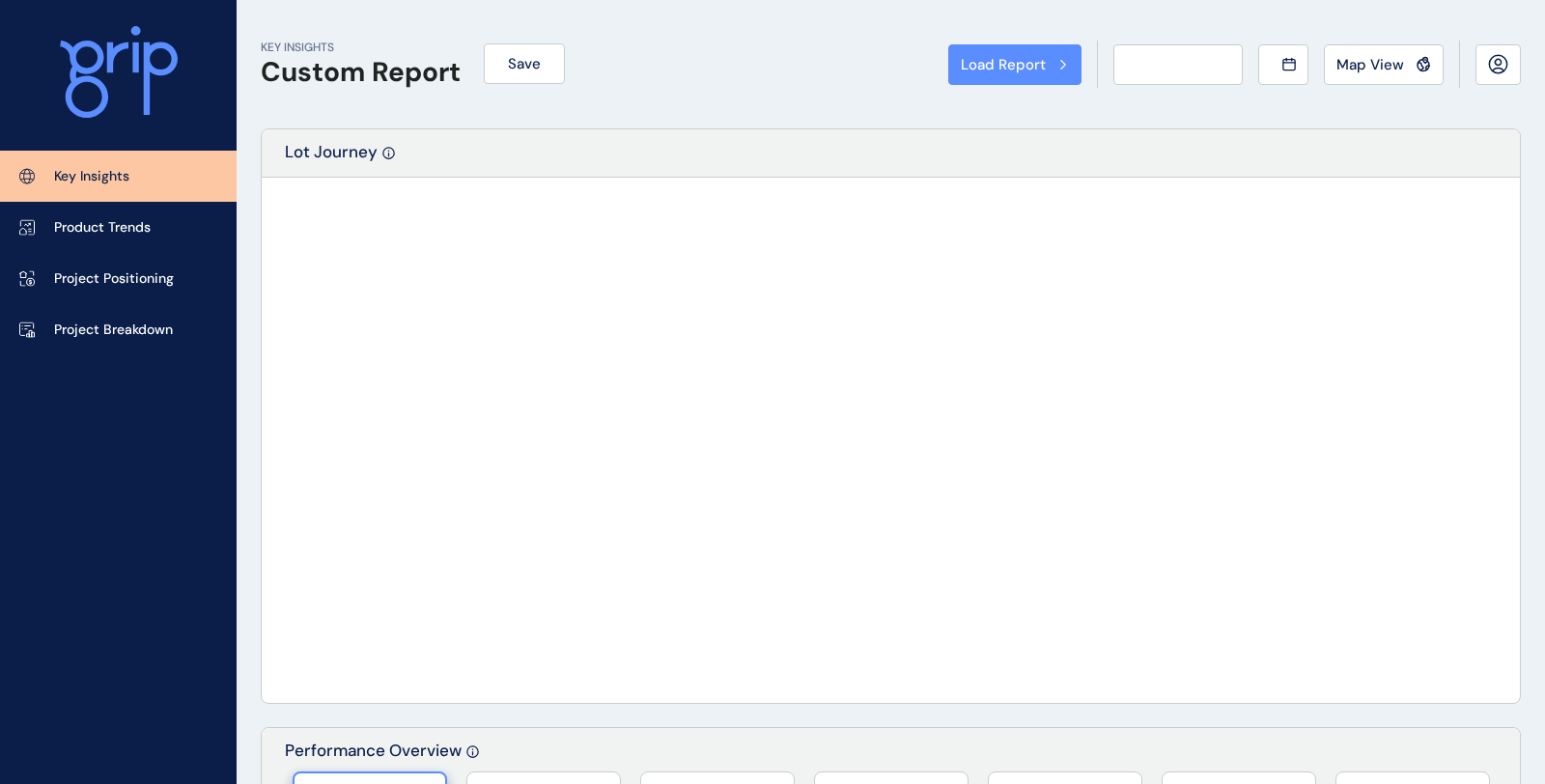 drag, startPoint x: 41, startPoint y: 282, endPoint x: 307, endPoint y: 322, distance: 268.9907 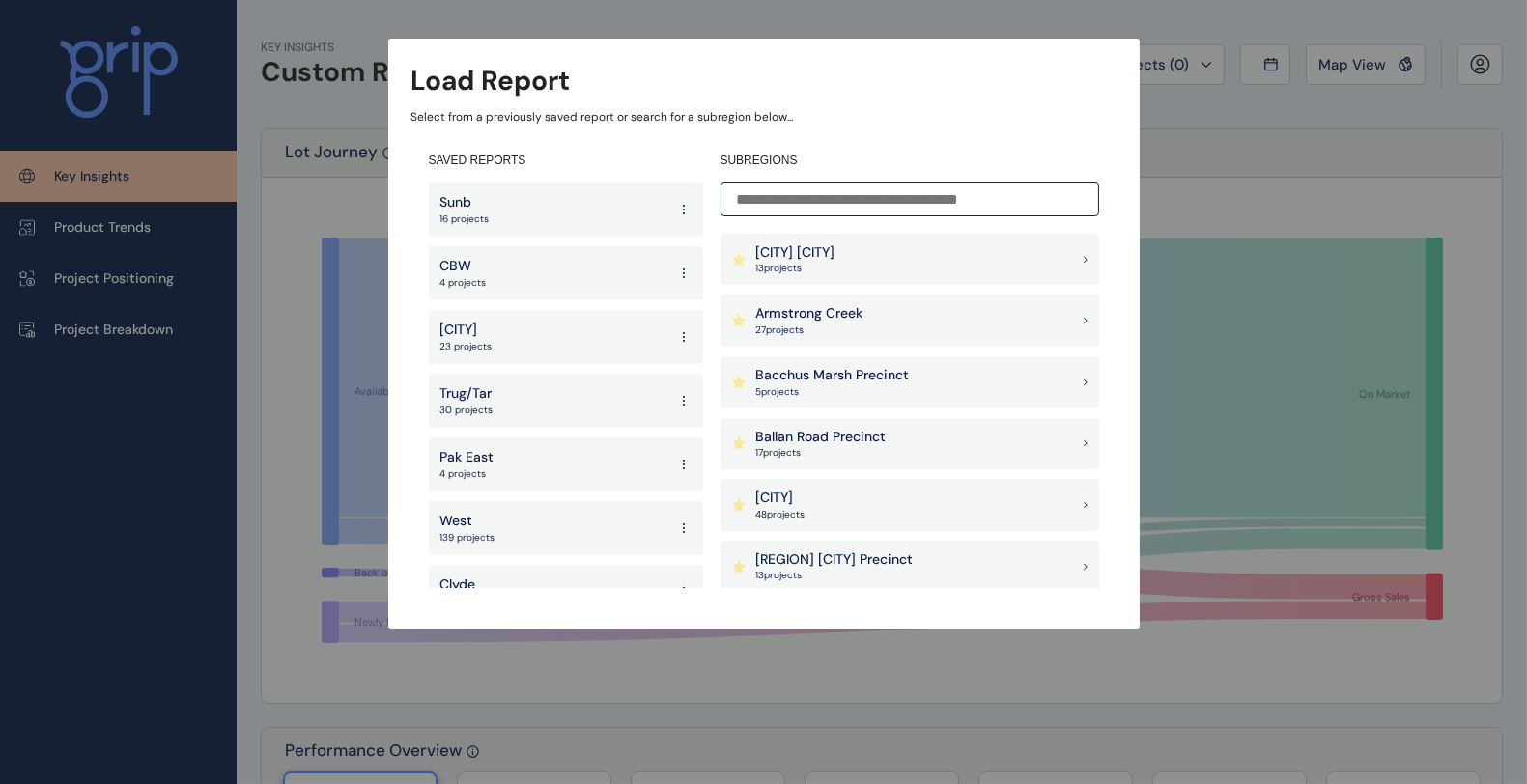 drag, startPoint x: 812, startPoint y: 203, endPoint x: 818, endPoint y: 174, distance: 29.614186 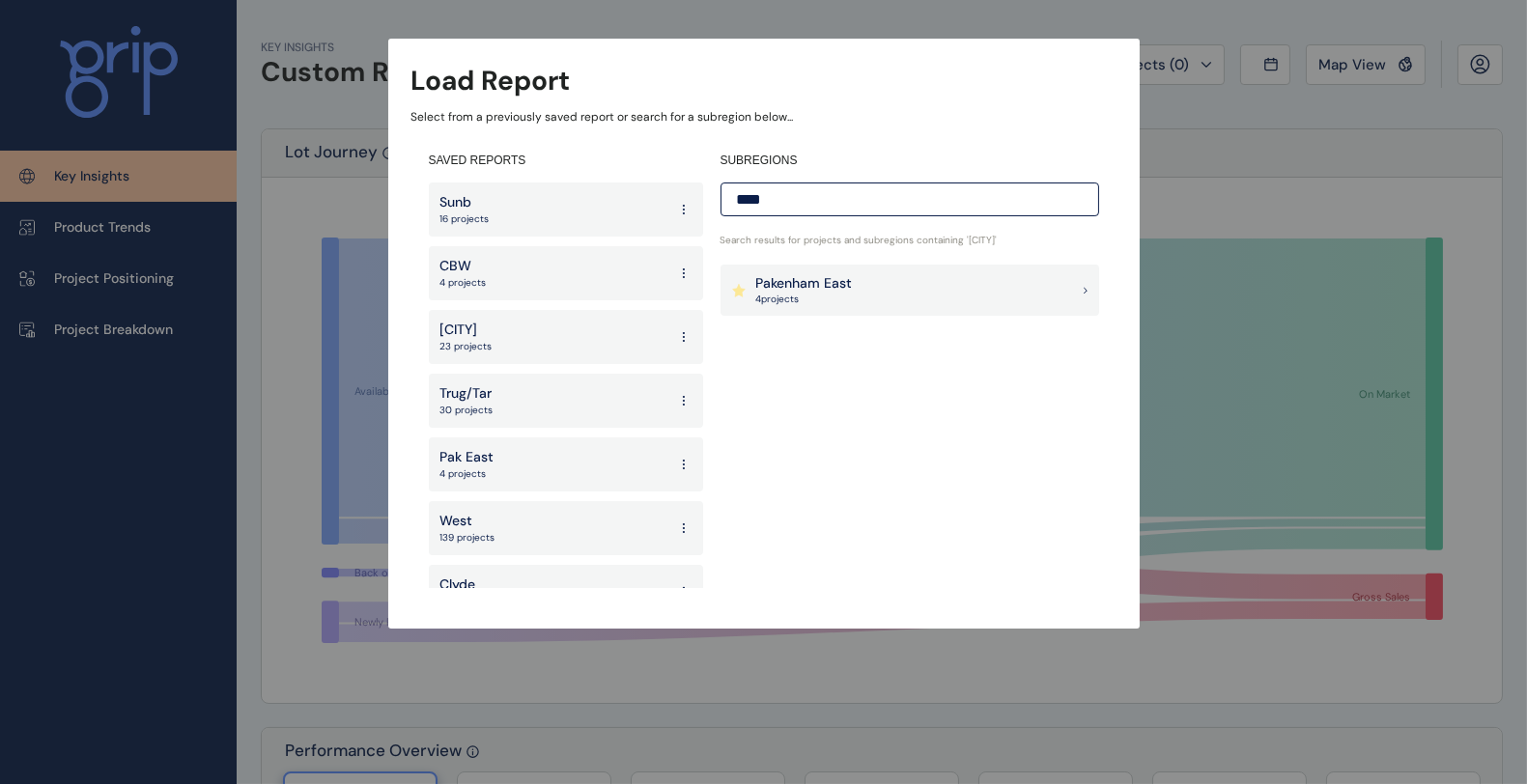 type on "****" 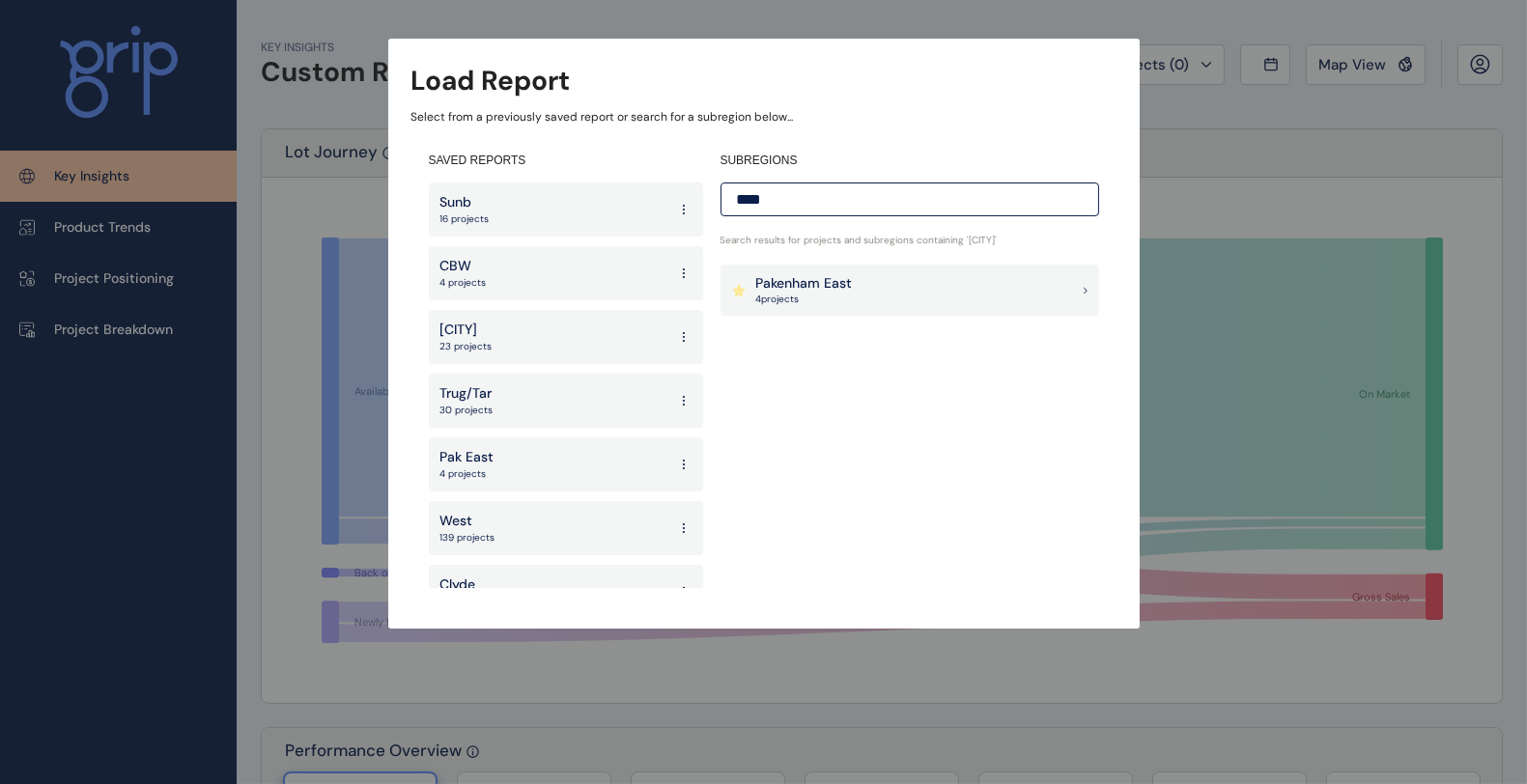 click on "Pakenham East 4  project s" at bounding box center [910, 291] 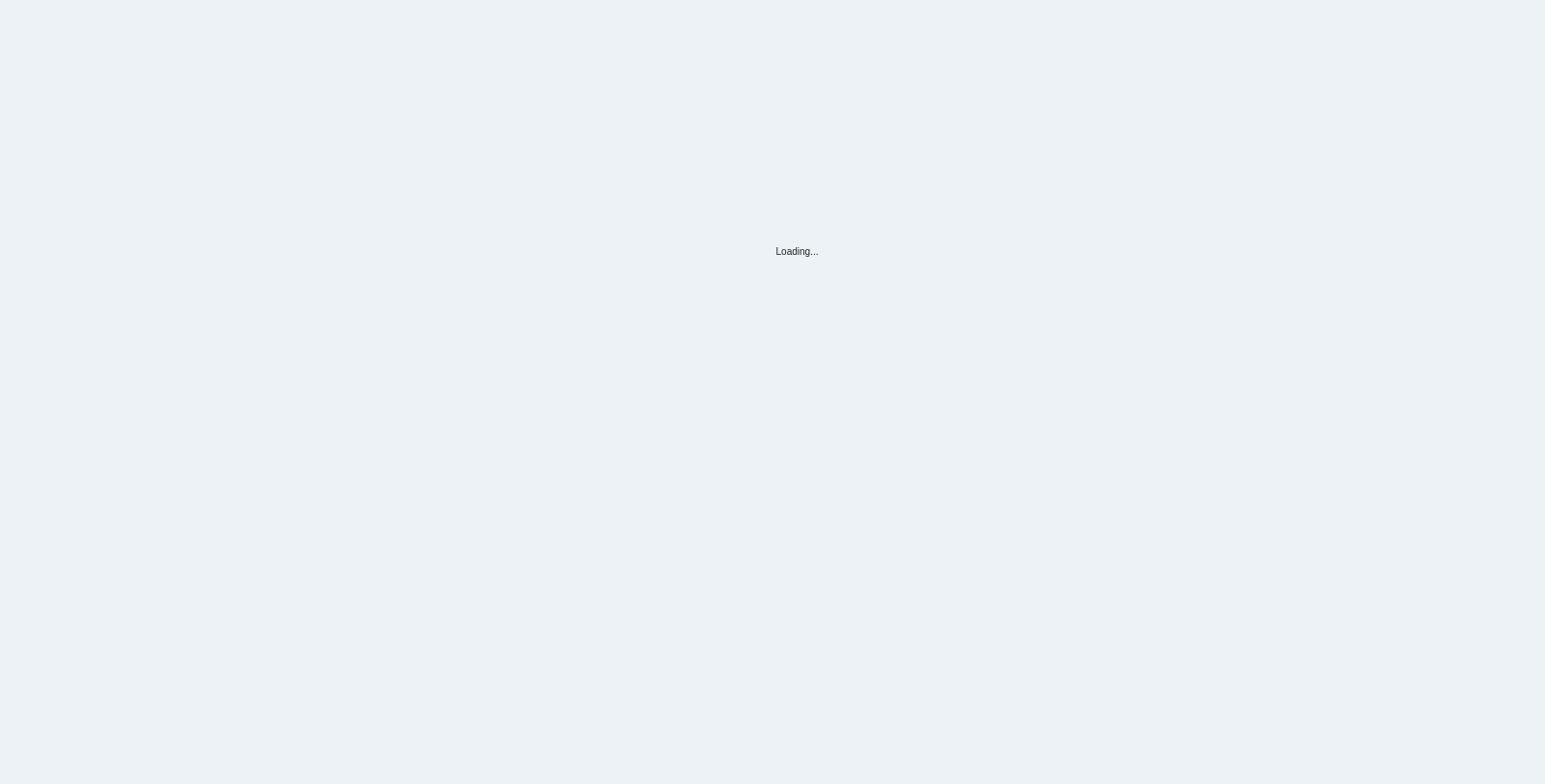 scroll, scrollTop: 0, scrollLeft: 0, axis: both 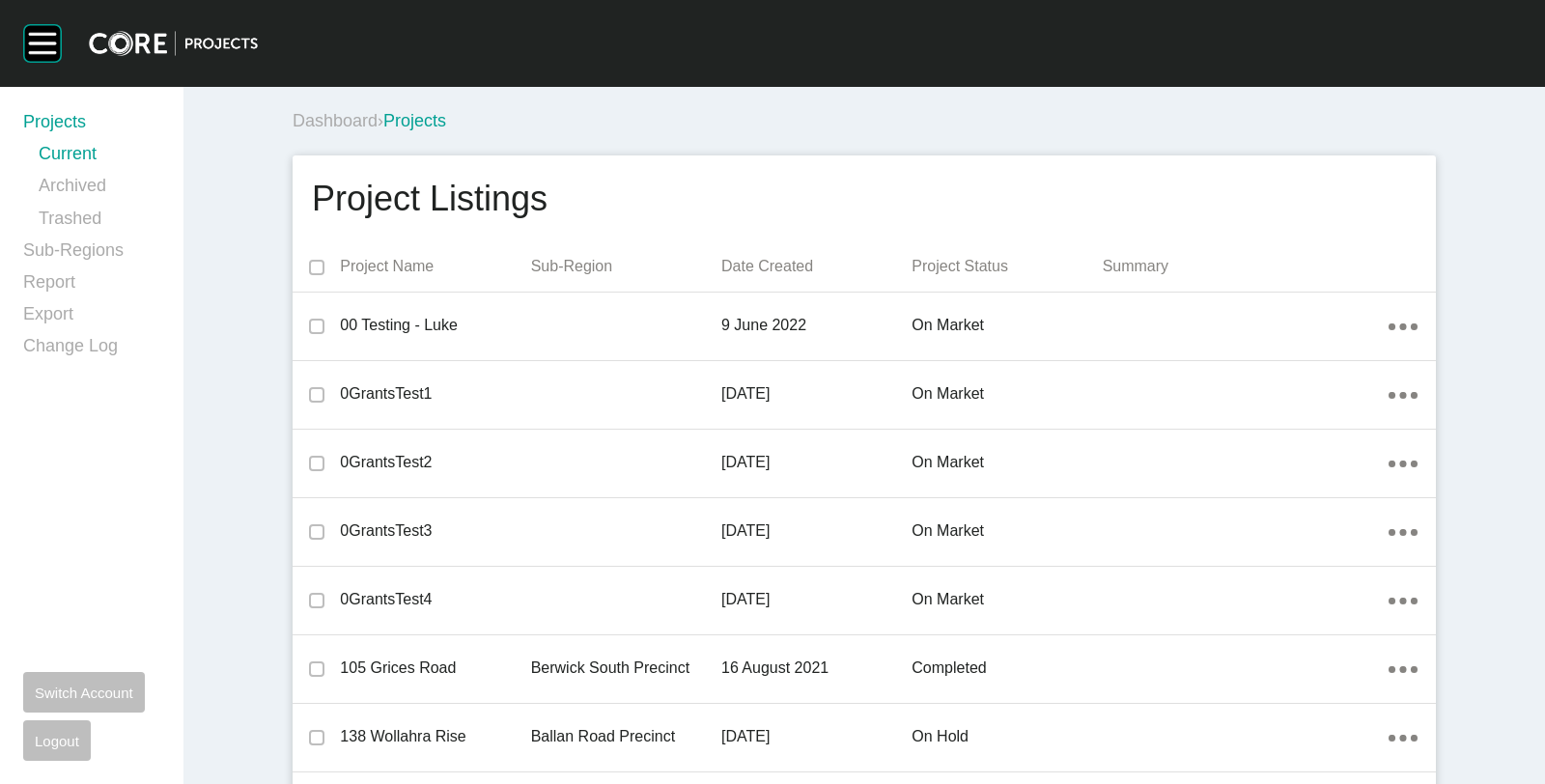 click on "Dashboard  ›  Projects Project Listings Project Name Sub-Region Date Created Project Status Summary 00 Testing - Luke 9 June 2022 on market Action Menu Dots Copy 6 Created with Sketch. 0GrantsTest1 28 November 2022 on market Action Menu Dots Copy 6 Created with Sketch. 0GrantsTest2 28 November 2022 on market Action Menu Dots Copy 6 Created with Sketch. 0GrantsTest3 7 December 2022 on market Action Menu Dots Copy 6 Created with Sketch. 0GrantsTest4 7 December 2022 on market Action Menu Dots Copy 6 Created with Sketch. 105 Grices Road Berwick South Precinct 16 August 2021 completed Action Menu Dots Copy 6 Created with Sketch. 138 Wollahra Rise Ballan Road Precinct 8 June 2023 on hold Action Menu Dots Copy 6 Created with Sketch. 210 Kenilworth Ave Officer Pakenham 25 July 2023 on market Action Menu Dots Copy 6 Created with Sketch. 30 Carroll Lane Greenvale 26 September 2023 on market Action Menu Dots Copy 6 Created with Sketch. 42-90 Vere Court Deanside Plumpton Precinct 6 March 2025 on market Greenvale Aldo" at bounding box center [864, 23501] 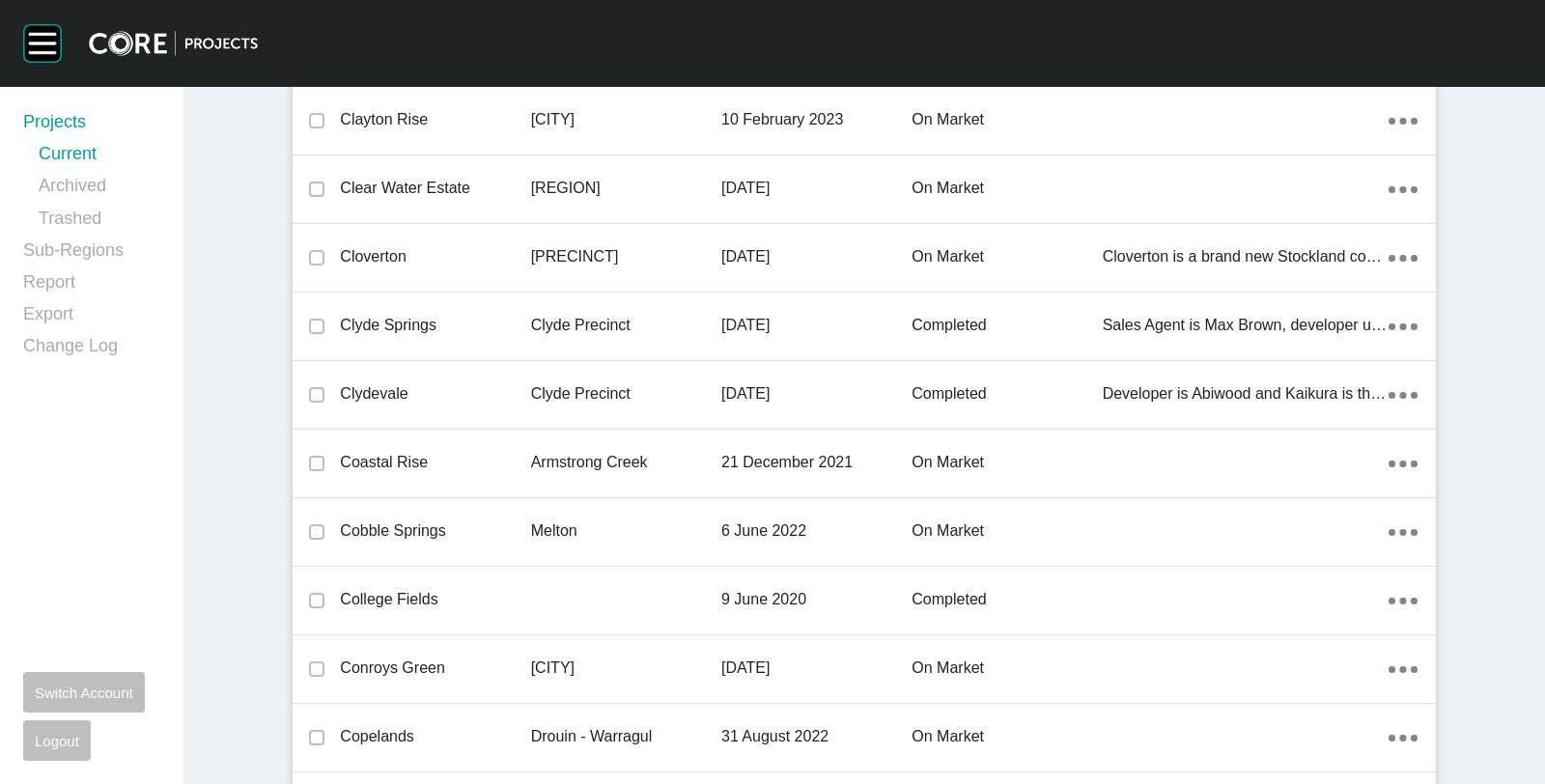 scroll, scrollTop: 20702, scrollLeft: 0, axis: vertical 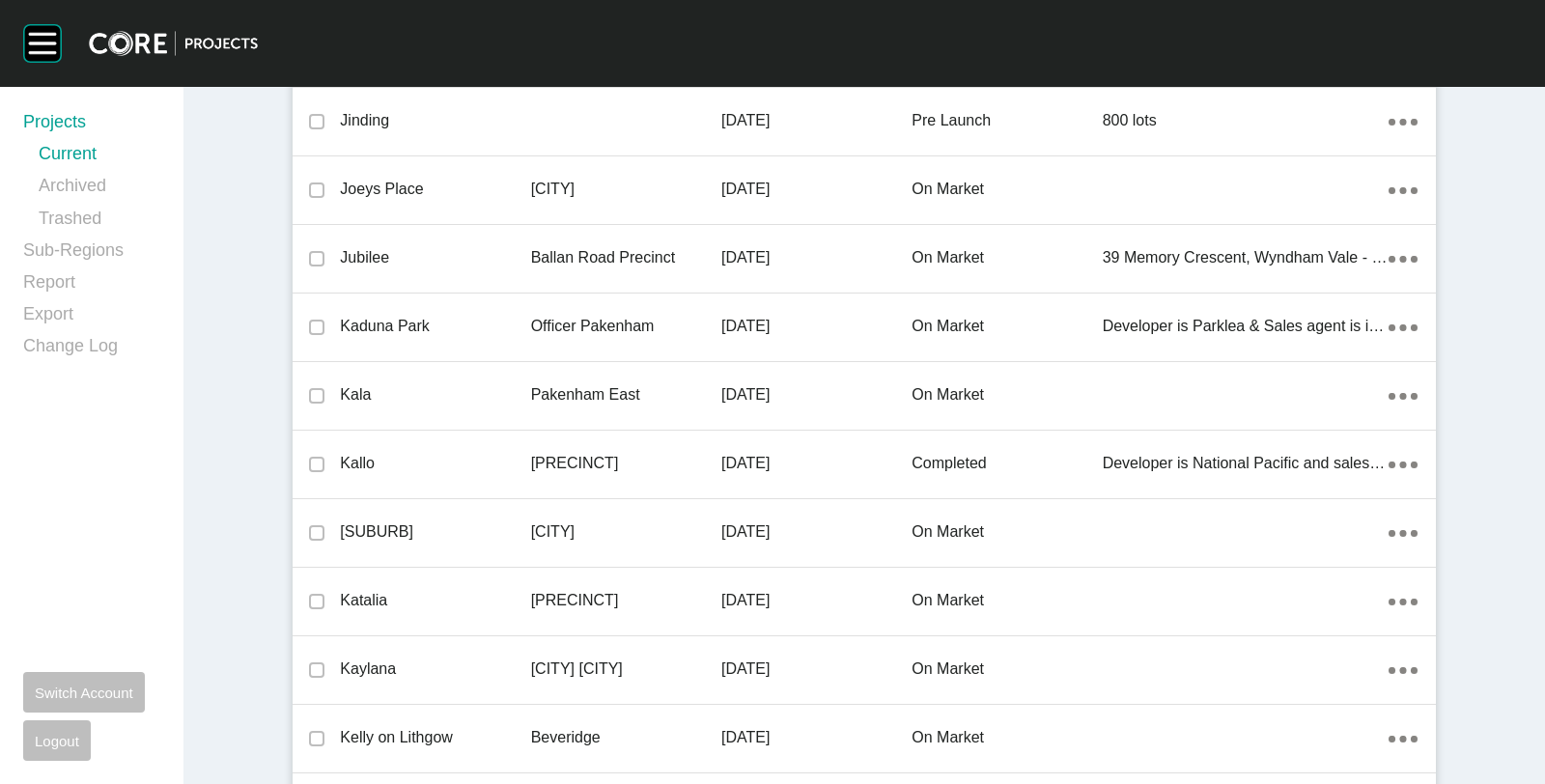 drag, startPoint x: 527, startPoint y: 413, endPoint x: 771, endPoint y: 359, distance: 249.90398 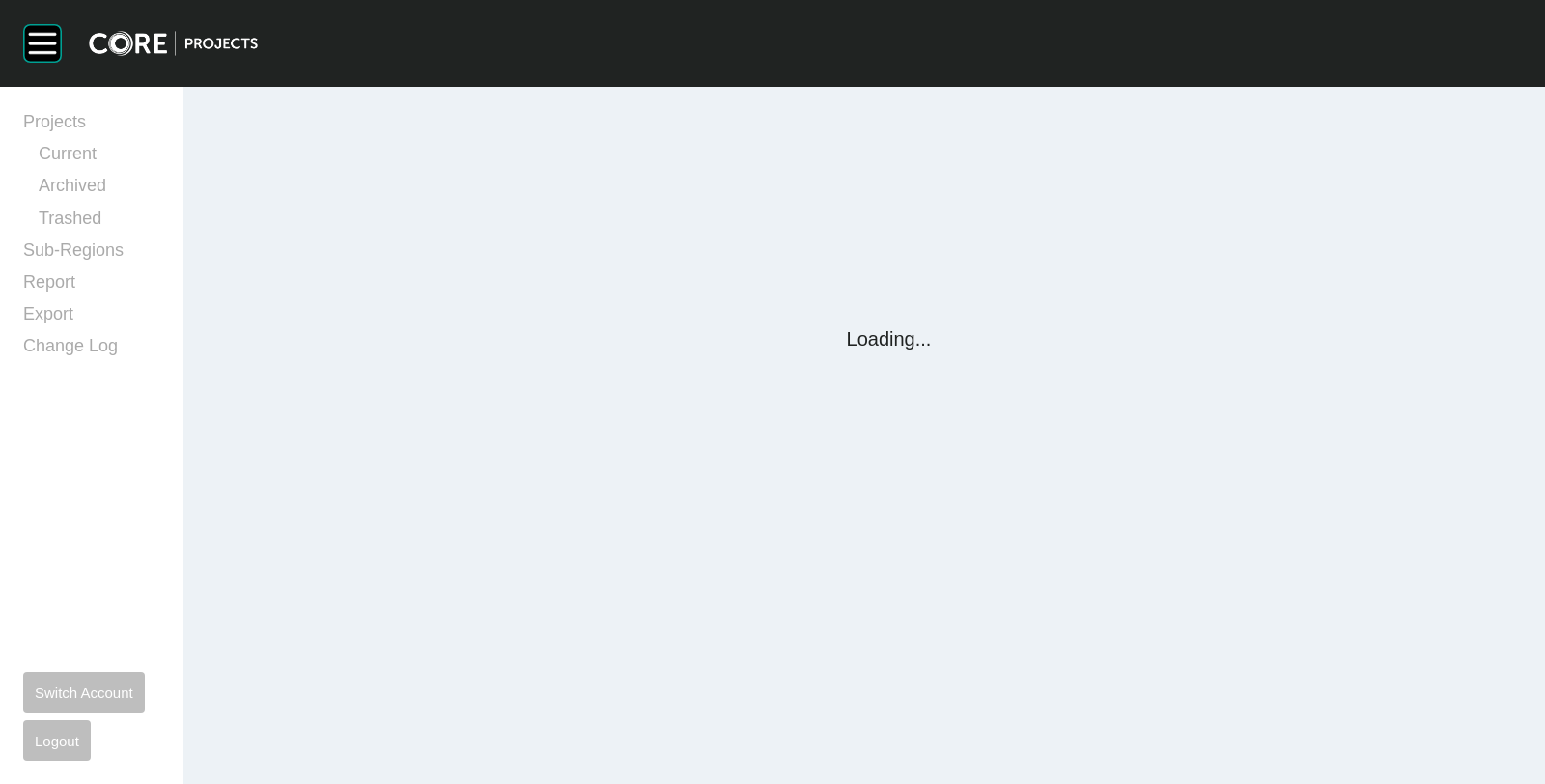 click on "Group 2 Created with Sketch. . Projects Current Archived Trashed Sub-Regions Report Export Change Log Switch Account Logout Loading..." at bounding box center [772, 392] 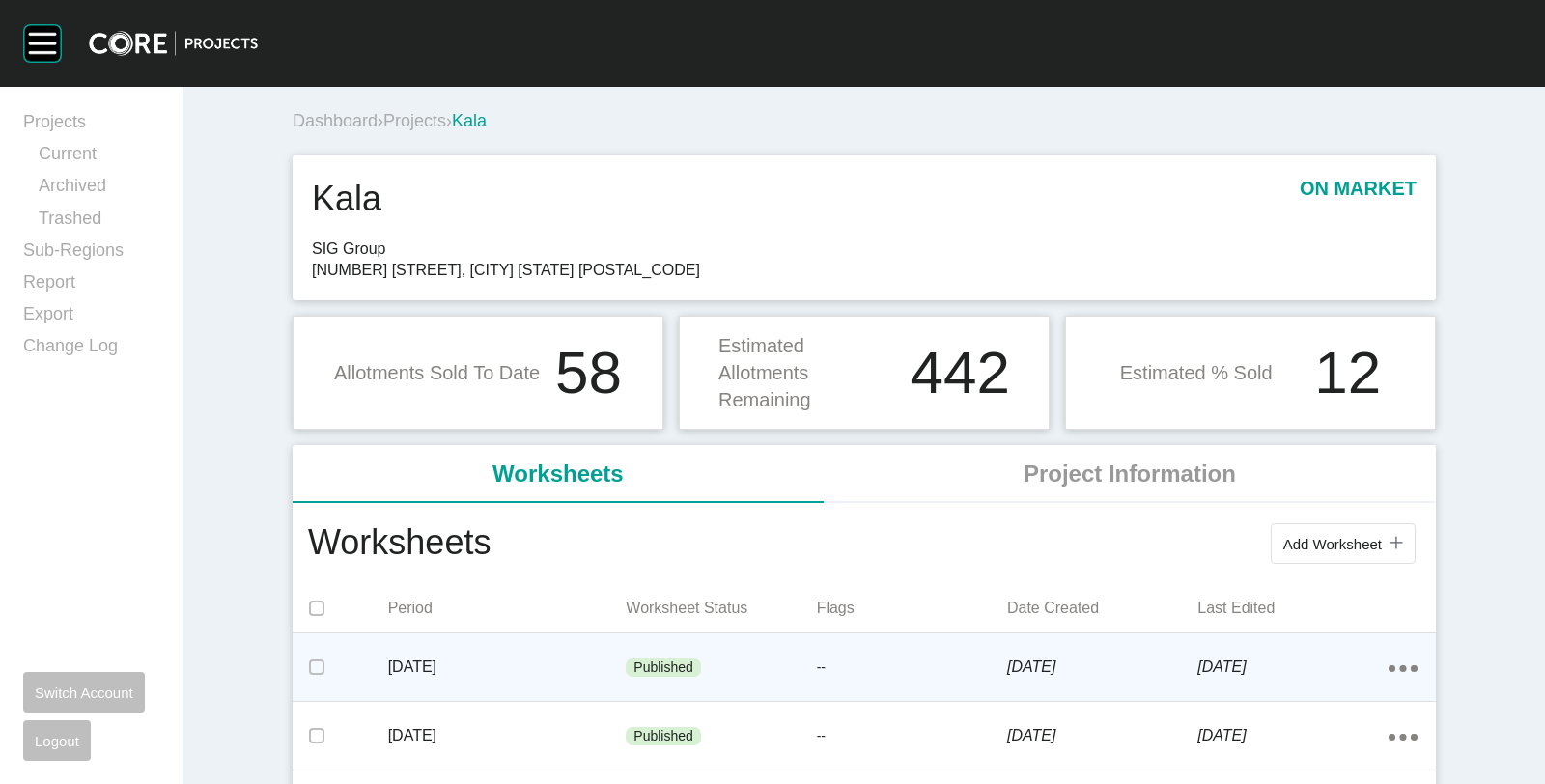 click on "July 2025" at bounding box center (507, 667) 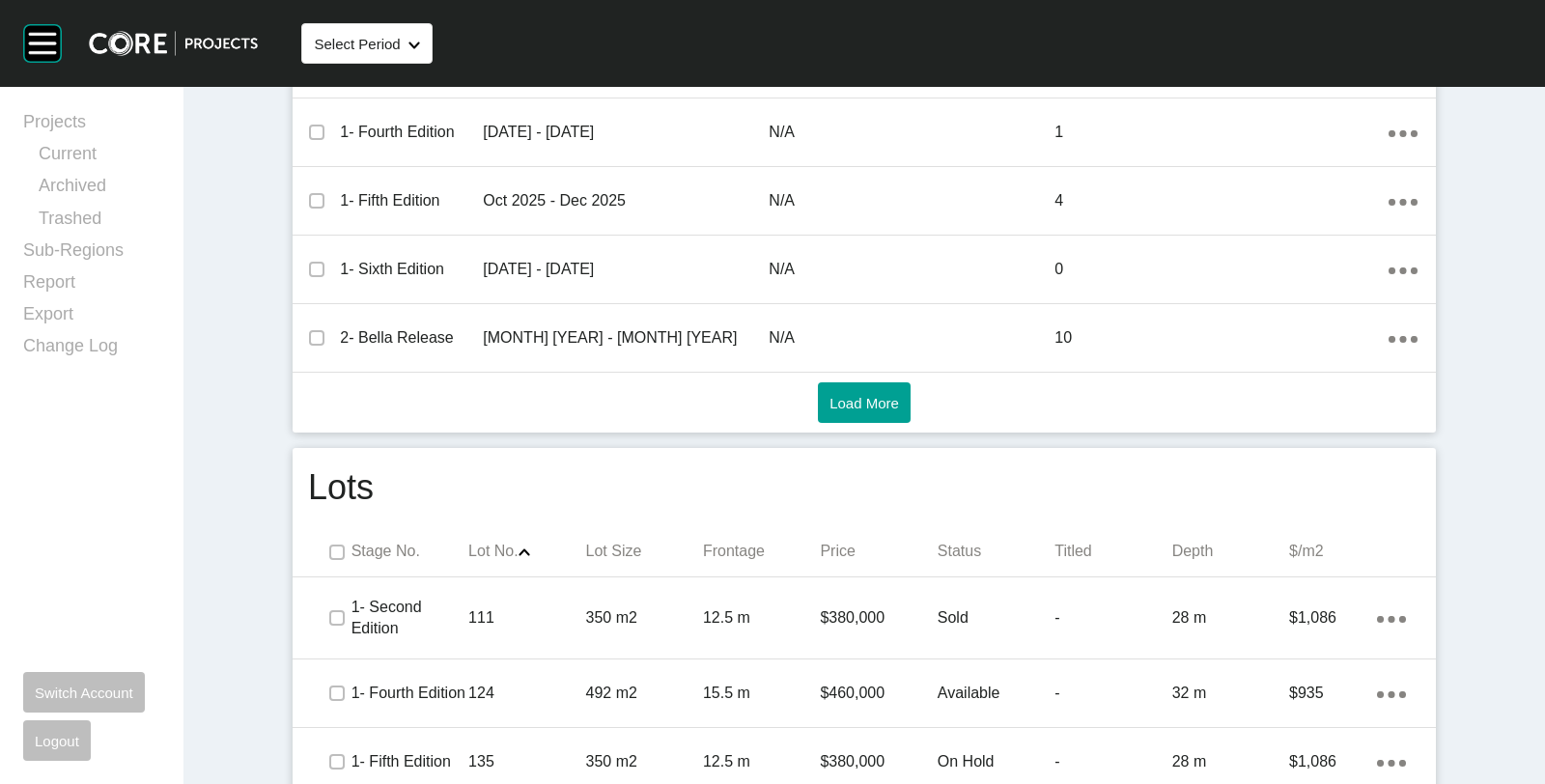 scroll, scrollTop: 938, scrollLeft: 0, axis: vertical 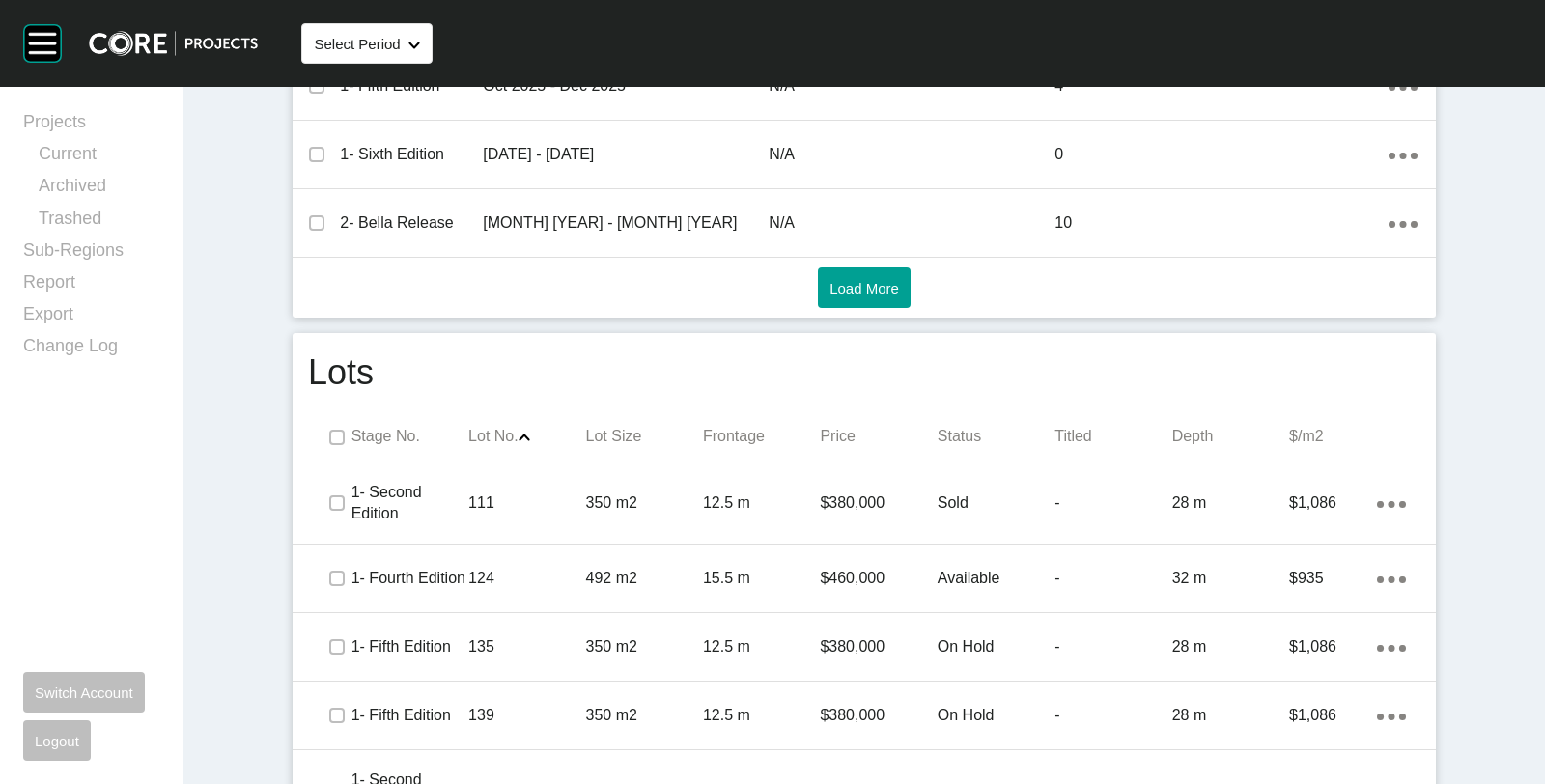 click on "Status" at bounding box center (996, 436) 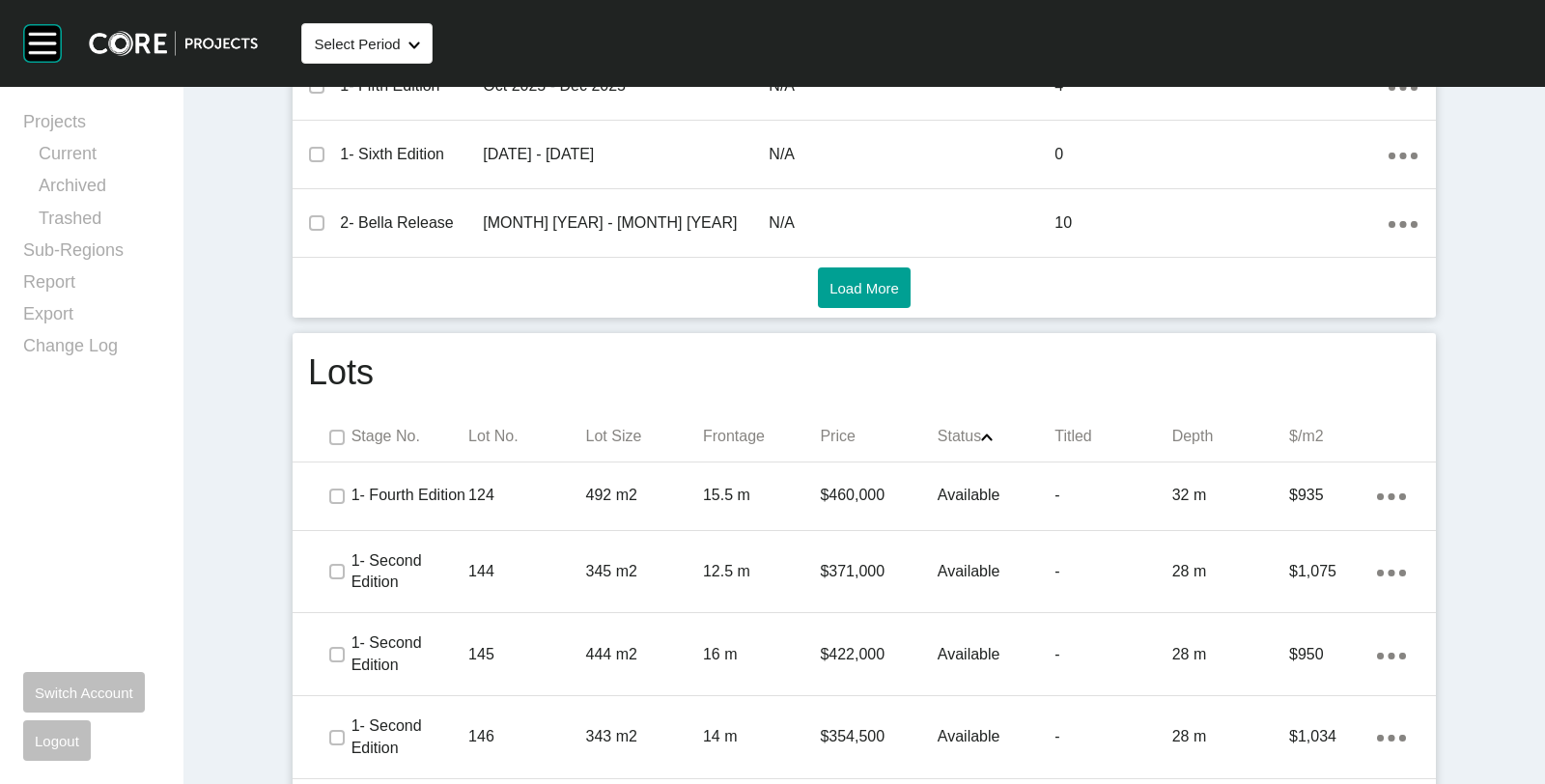 click on "Status  Shape Created with Sketch." at bounding box center (996, 436) 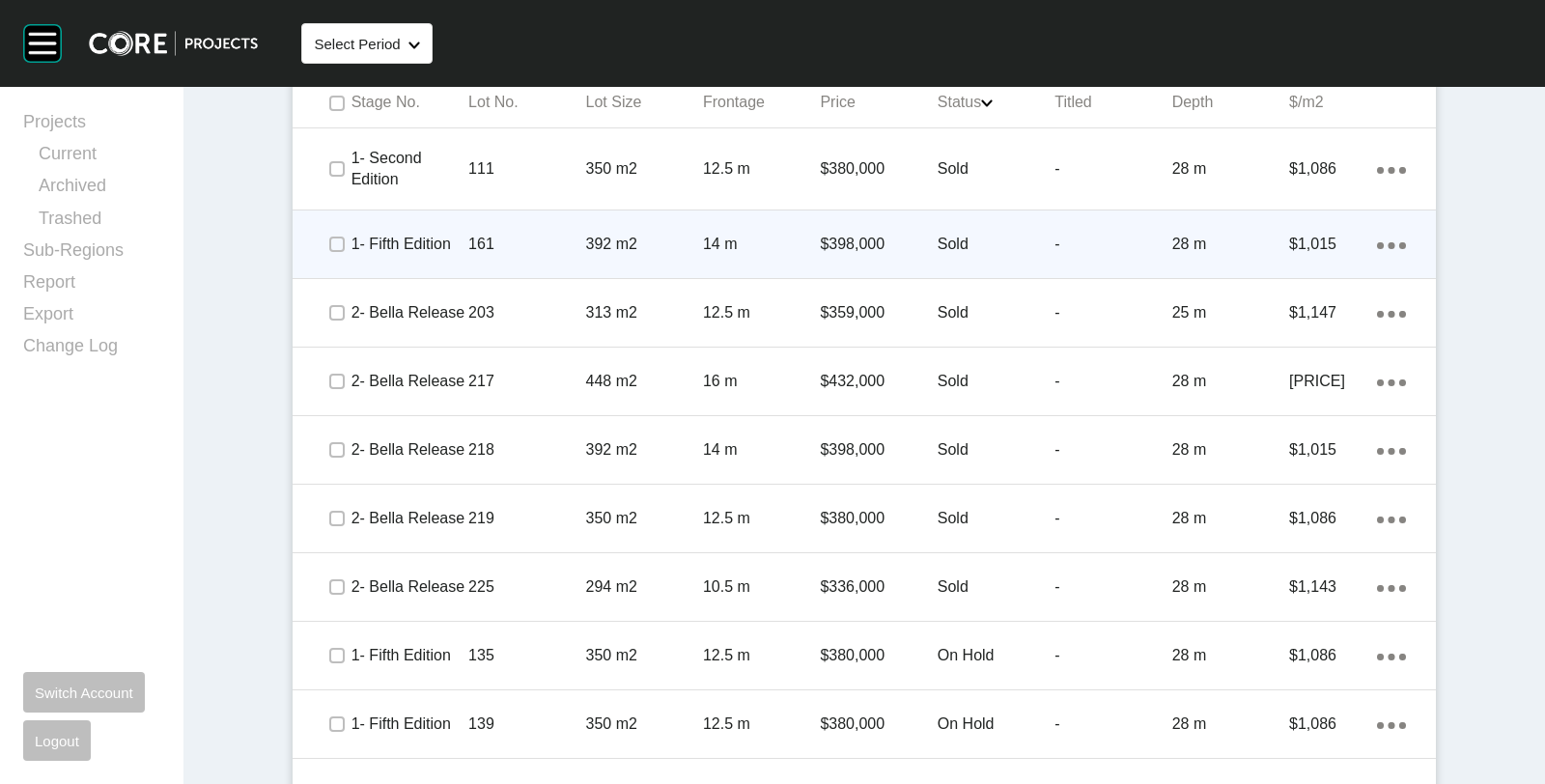 scroll, scrollTop: 1246, scrollLeft: 0, axis: vertical 